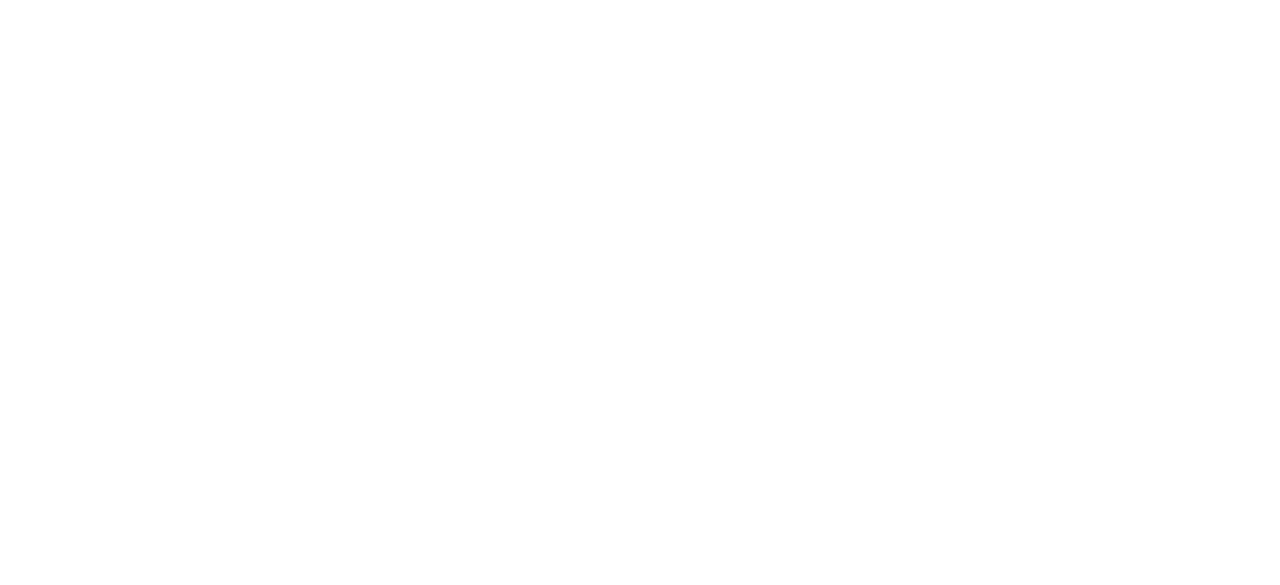 scroll, scrollTop: 0, scrollLeft: 0, axis: both 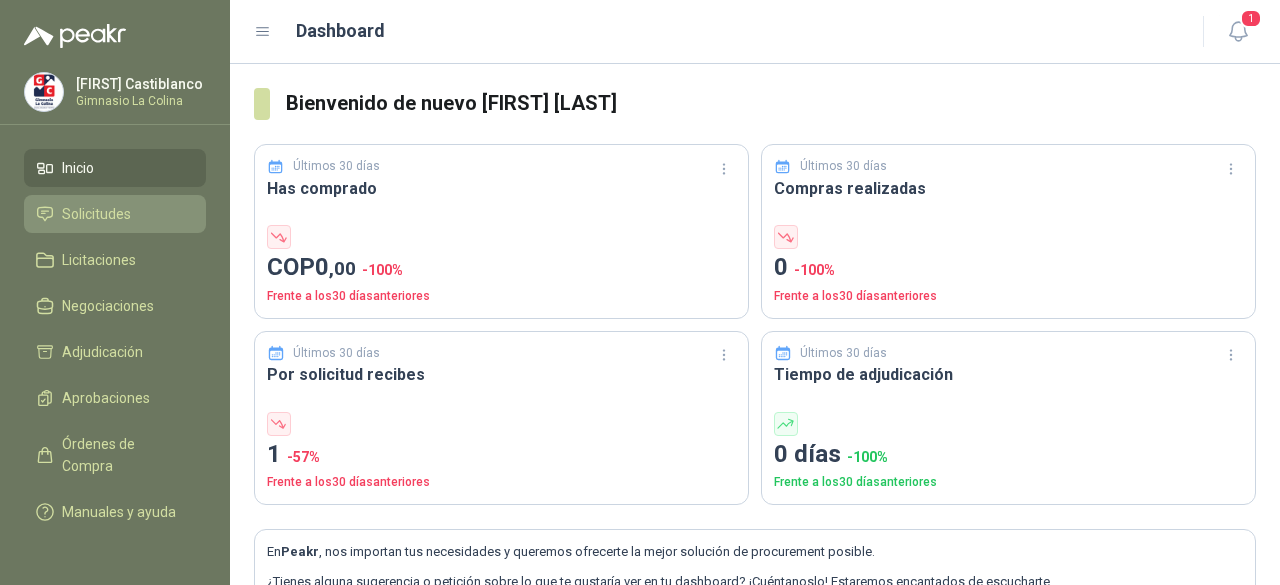 click on "Solicitudes" at bounding box center [96, 214] 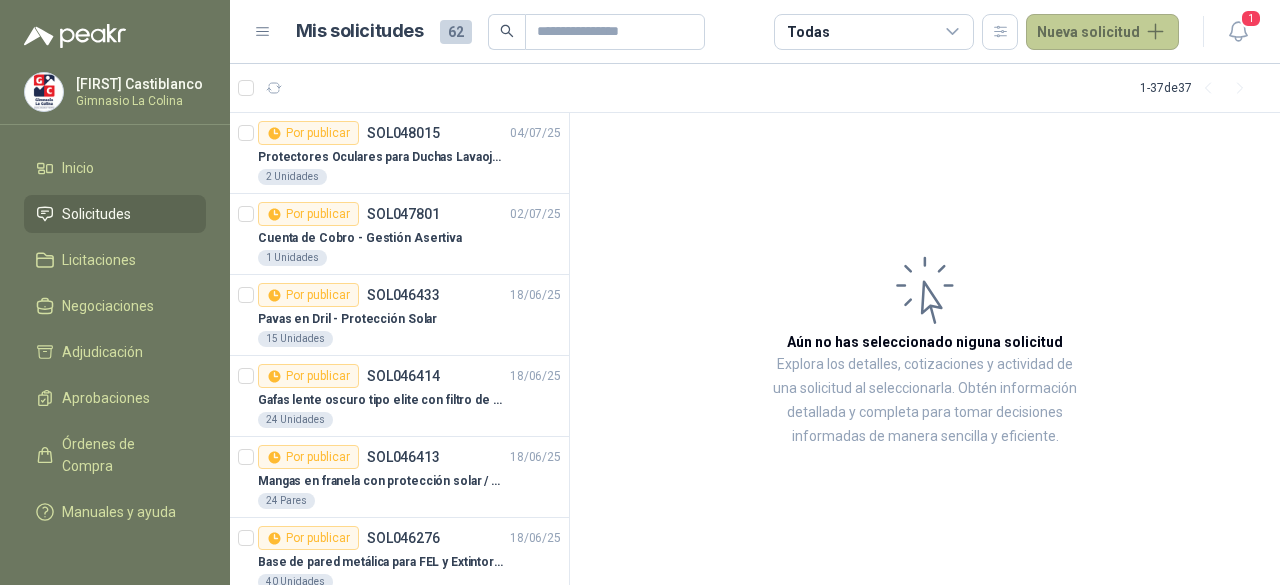 click on "Nueva solicitud" at bounding box center (1102, 32) 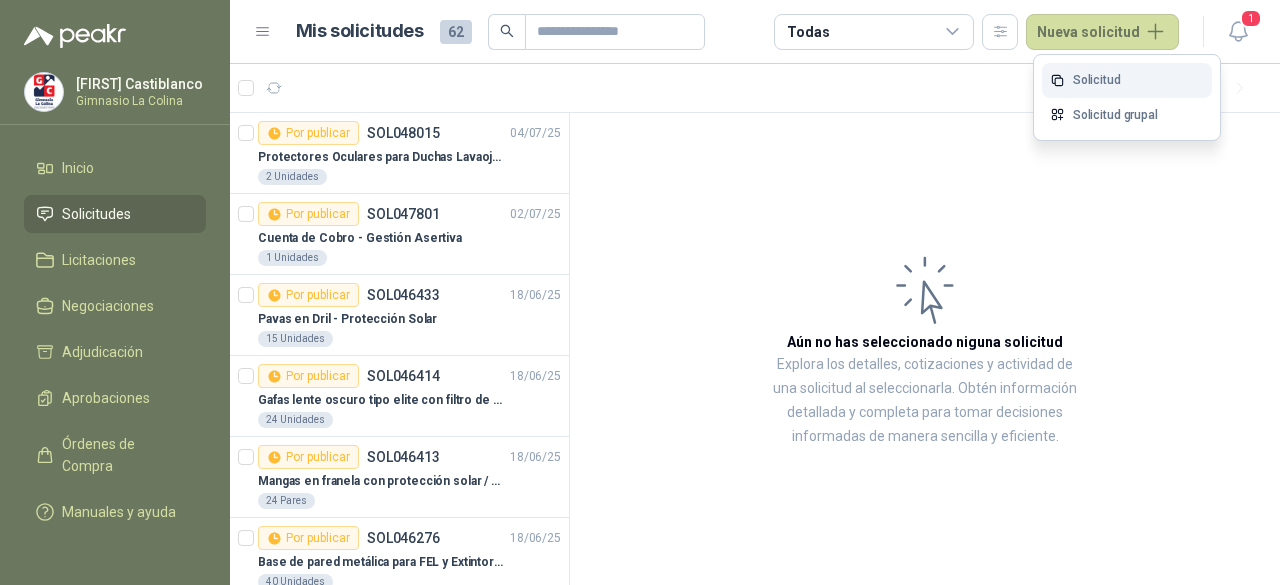 click on "Solicitud" at bounding box center [1127, 80] 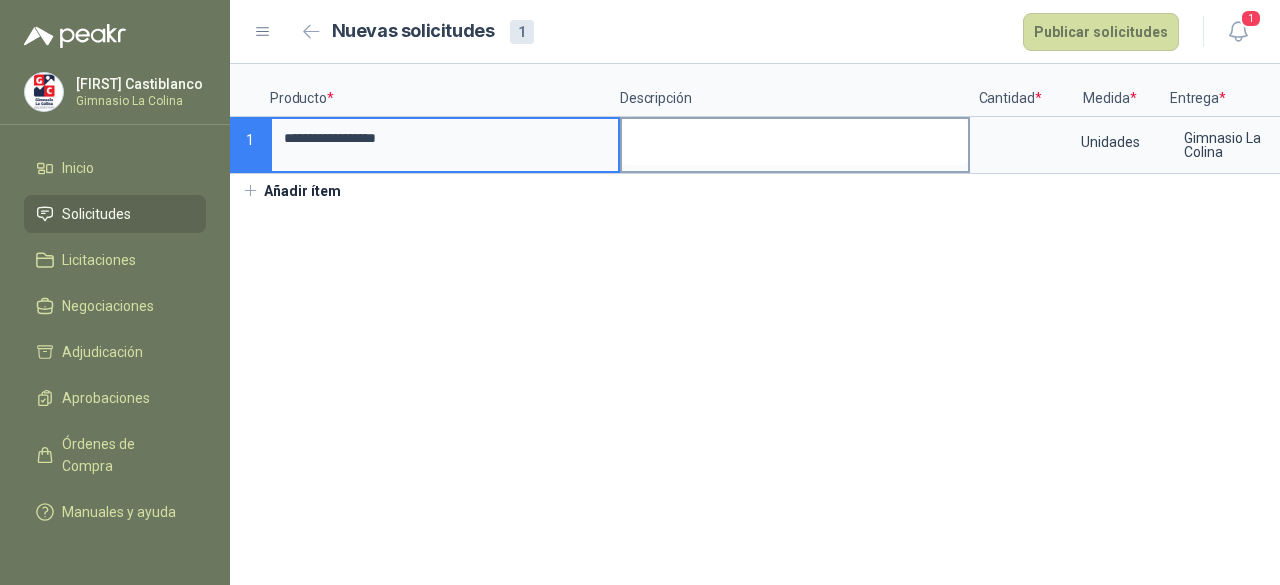 type on "**********" 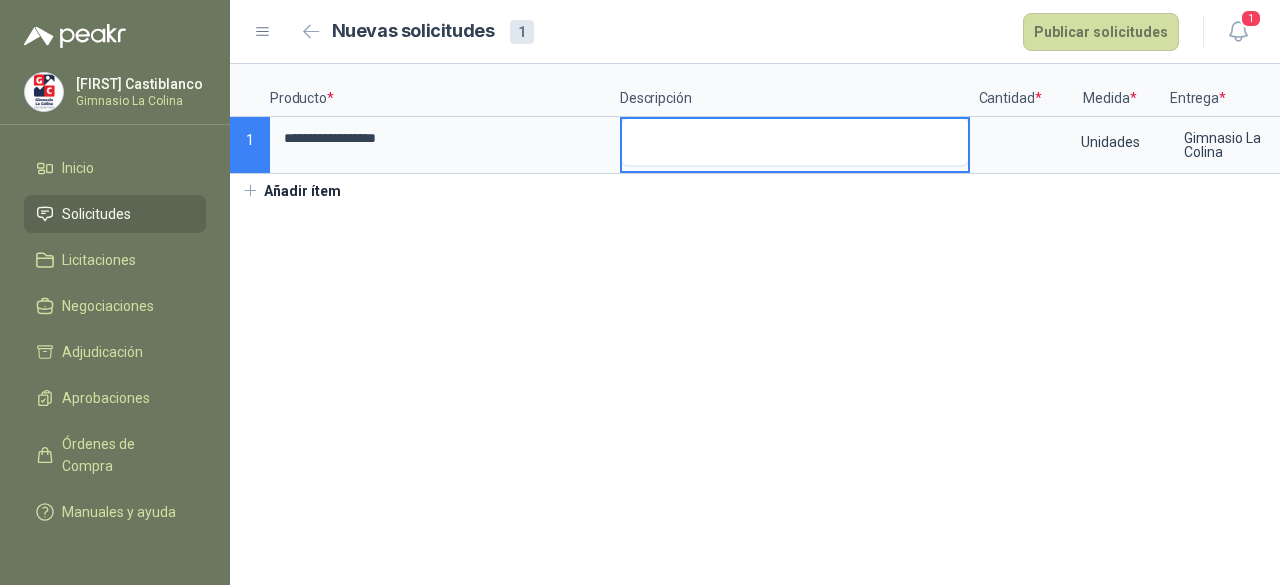 click at bounding box center (795, 142) 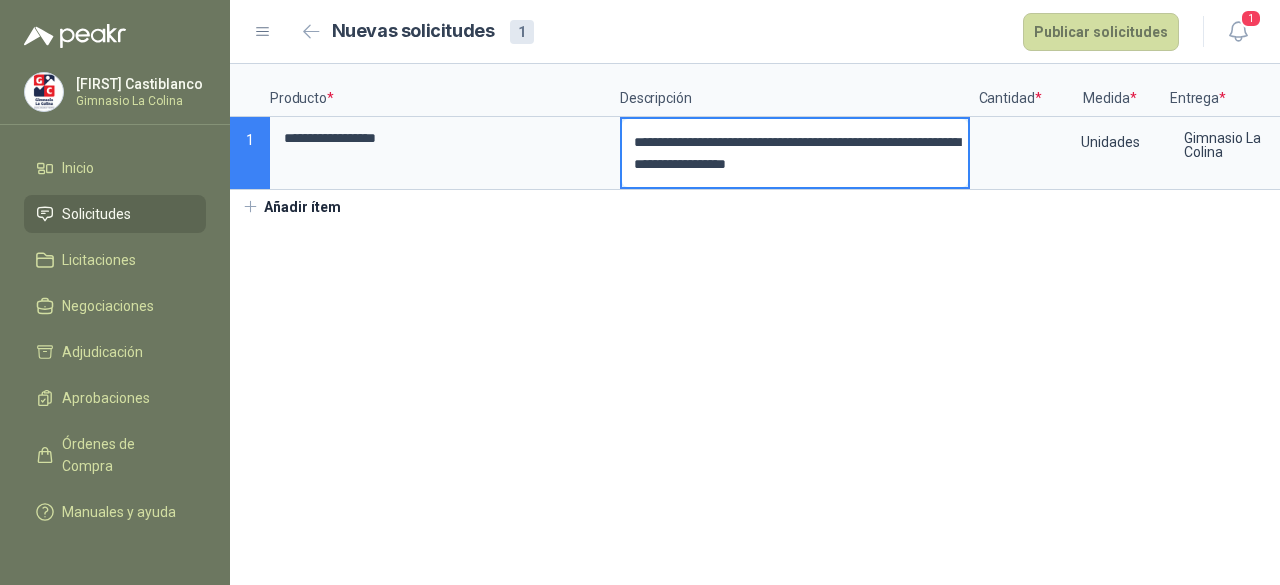 type on "**********" 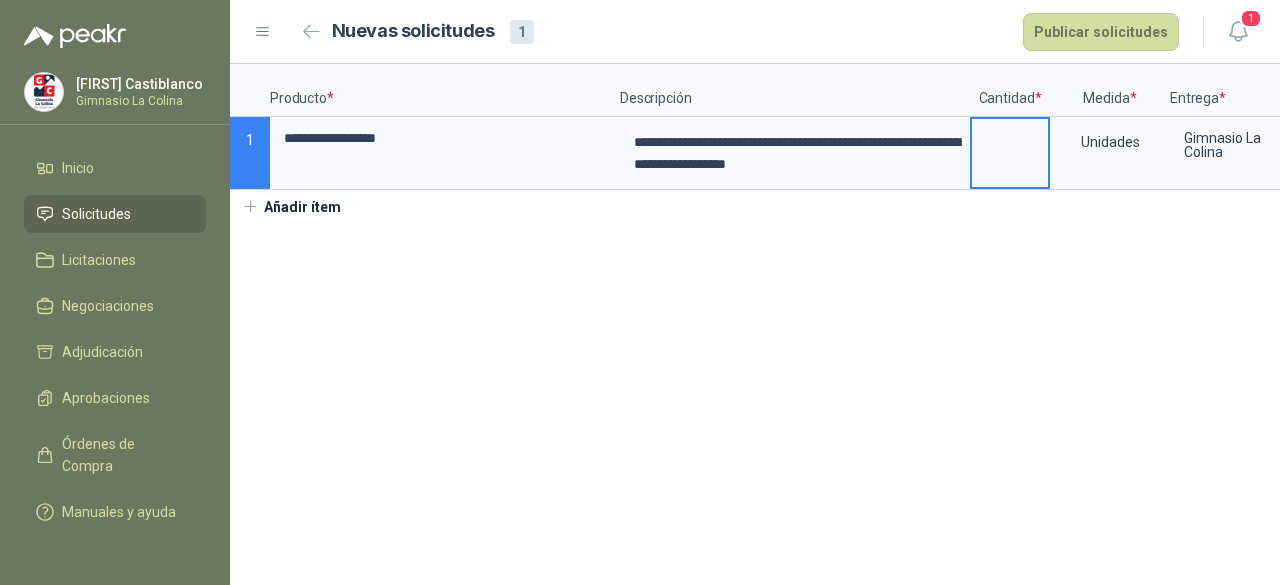 click at bounding box center [1010, 138] 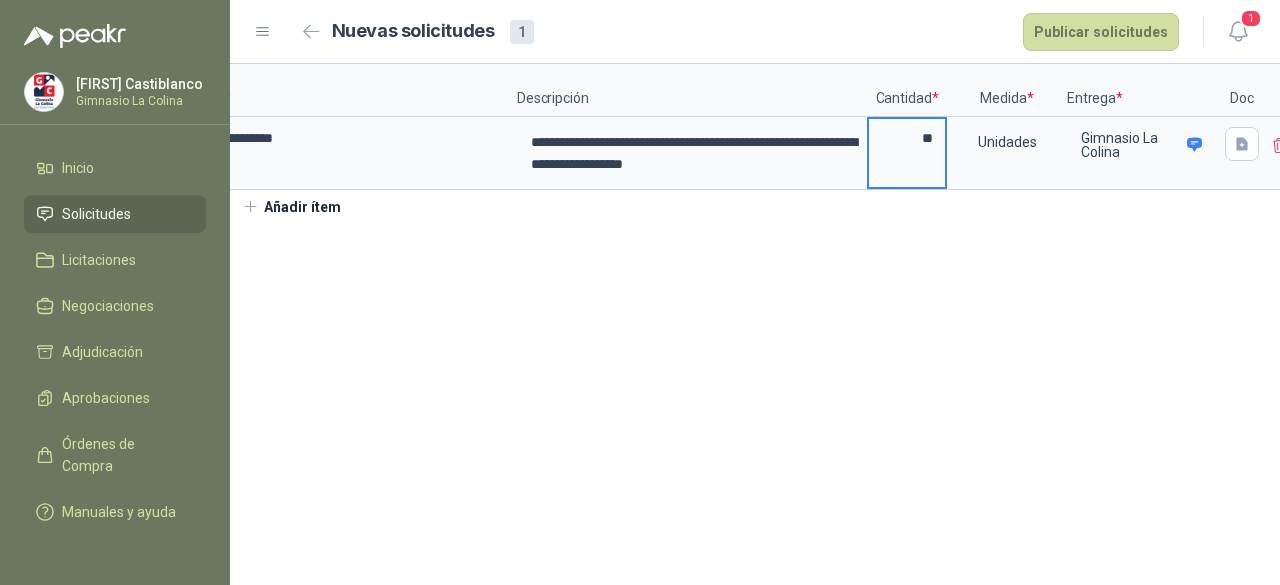 scroll, scrollTop: 0, scrollLeft: 142, axis: horizontal 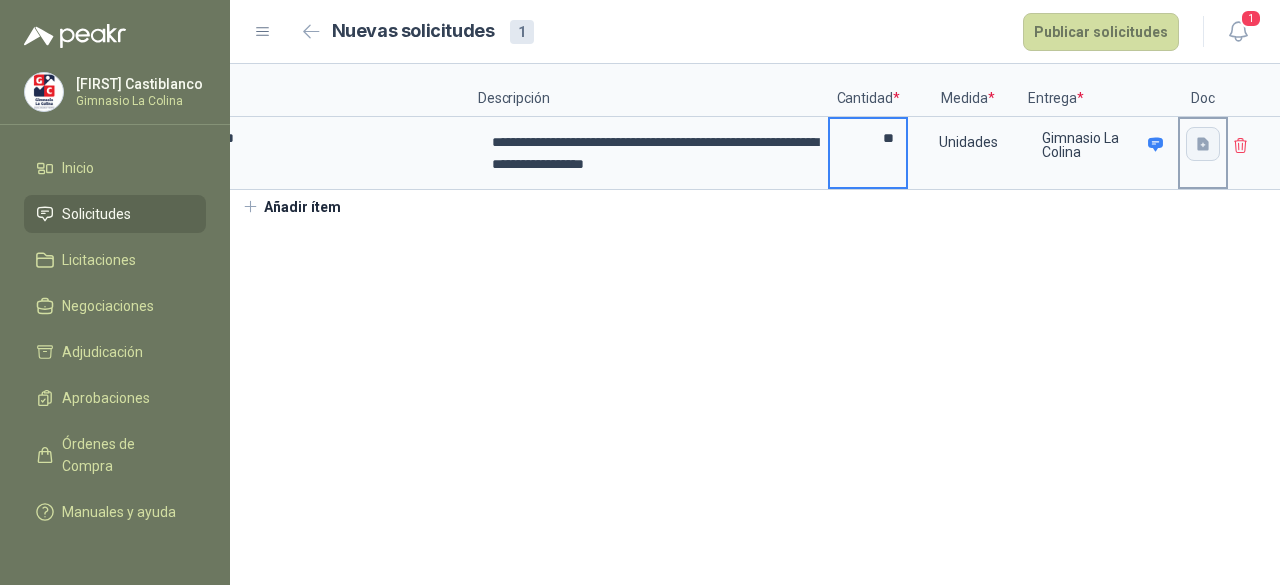 click at bounding box center (1203, 144) 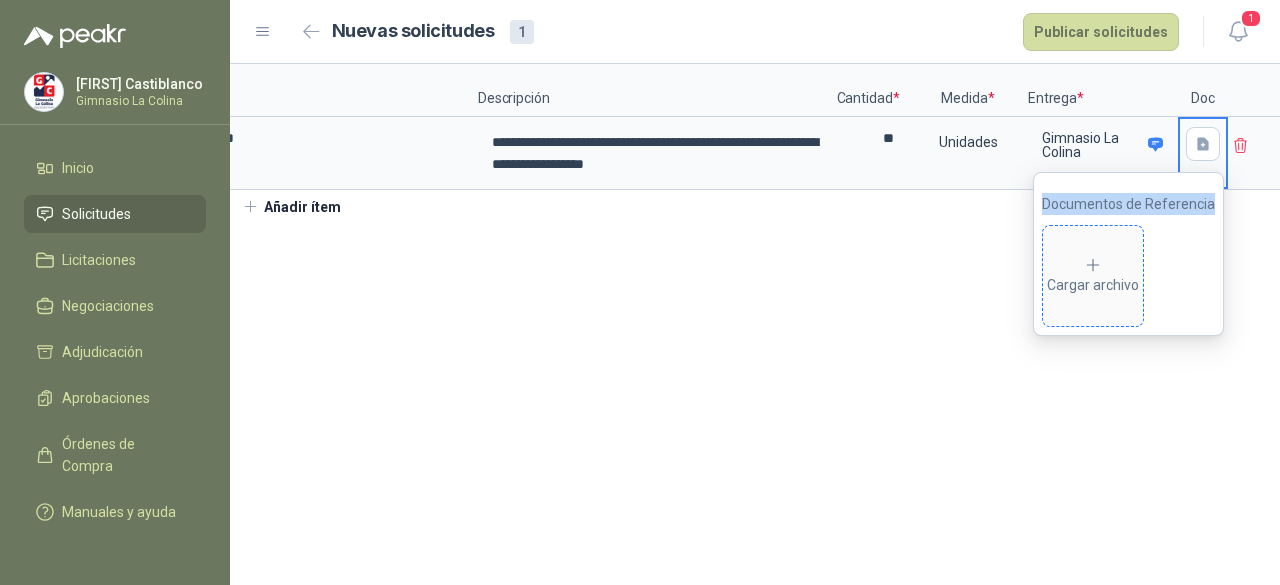 click on "Cargar archivo" at bounding box center (1093, 276) 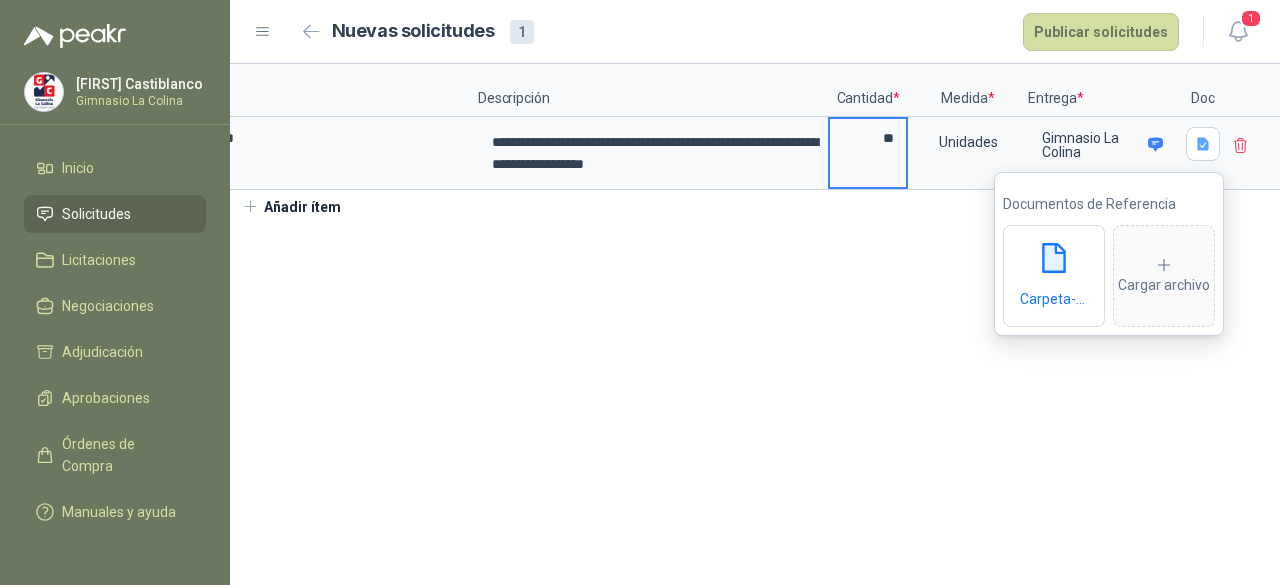 click on "**" at bounding box center (868, 138) 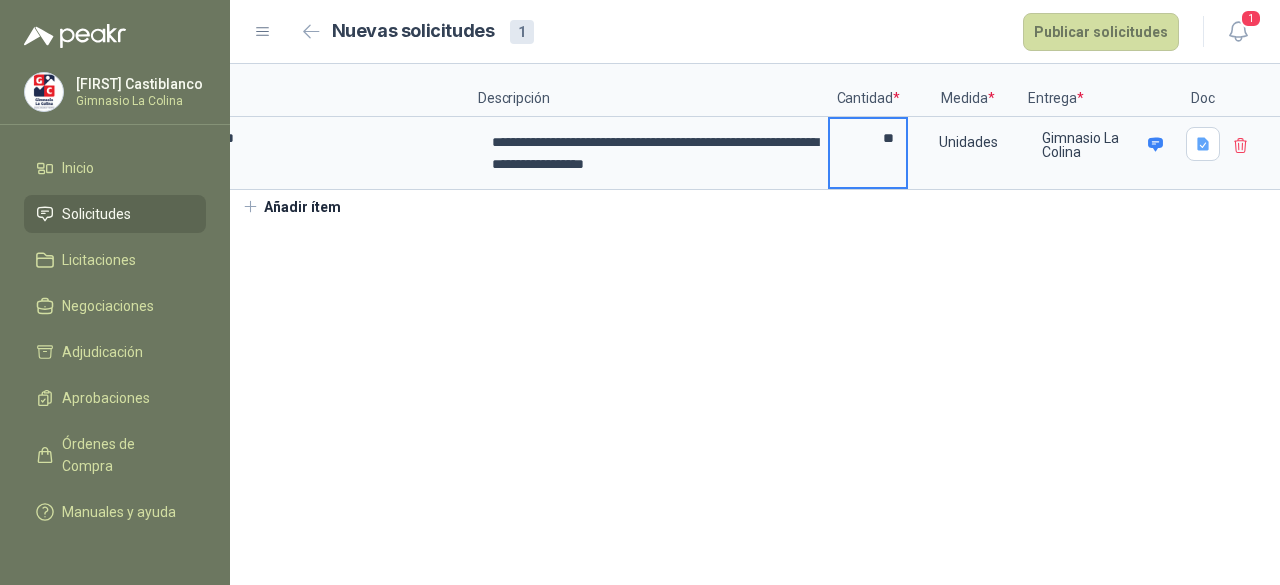 scroll, scrollTop: 0, scrollLeft: 0, axis: both 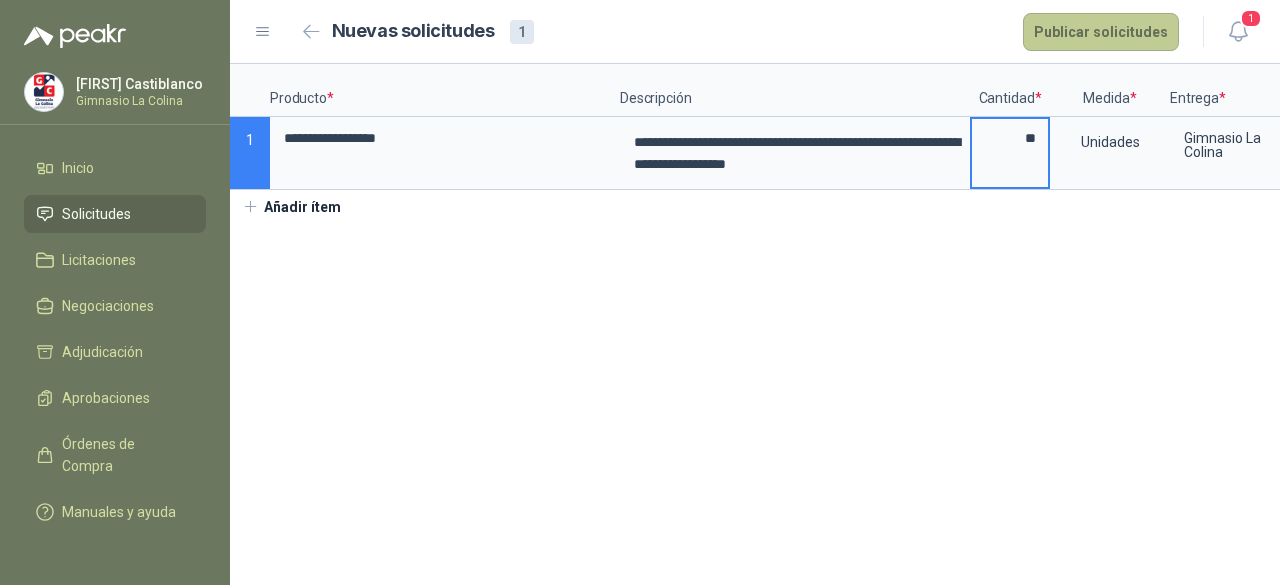 type on "**" 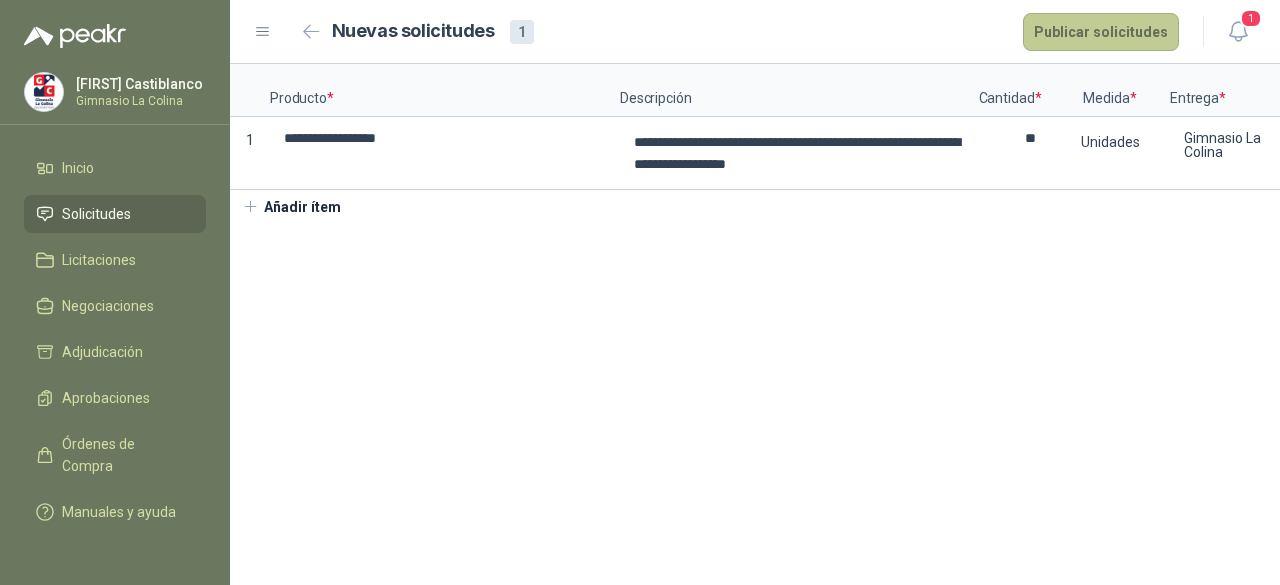 click on "Publicar solicitudes" at bounding box center (1101, 32) 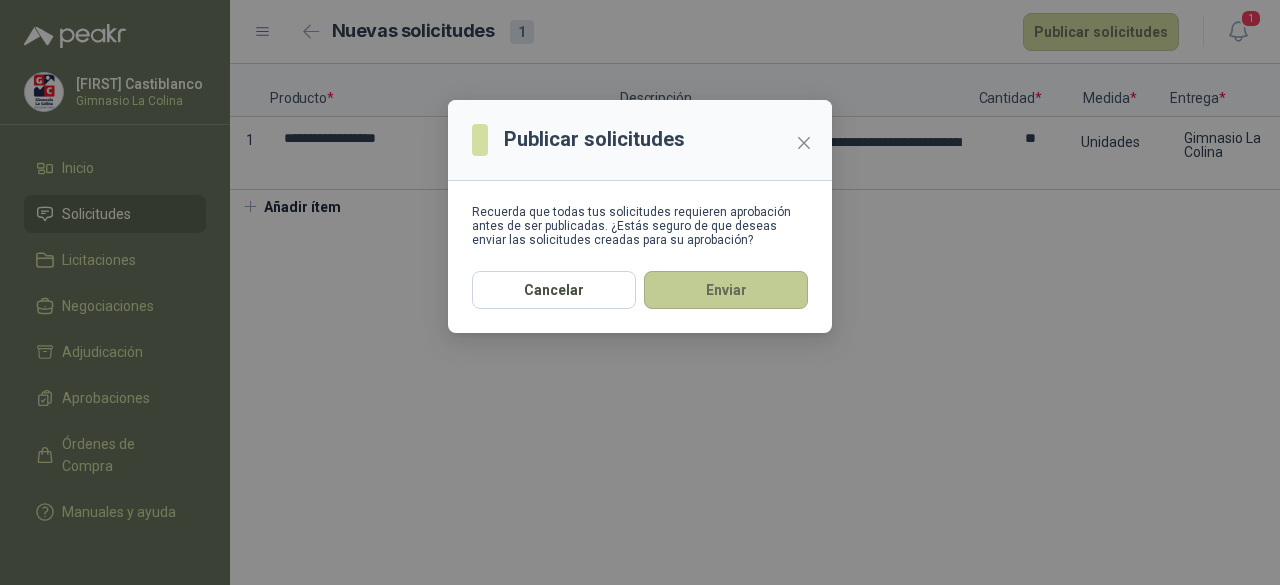 click on "Enviar" at bounding box center (726, 290) 